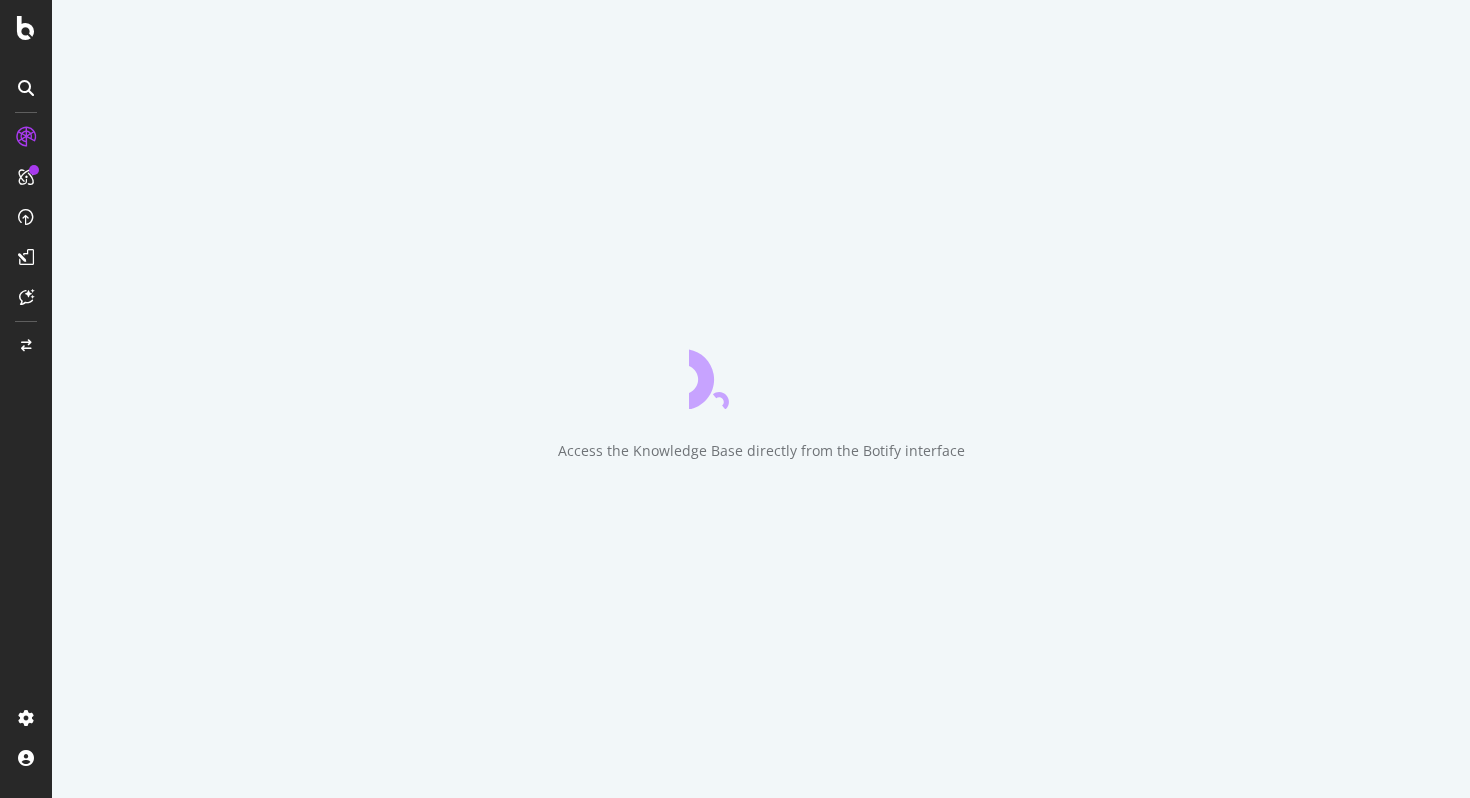 scroll, scrollTop: 0, scrollLeft: 0, axis: both 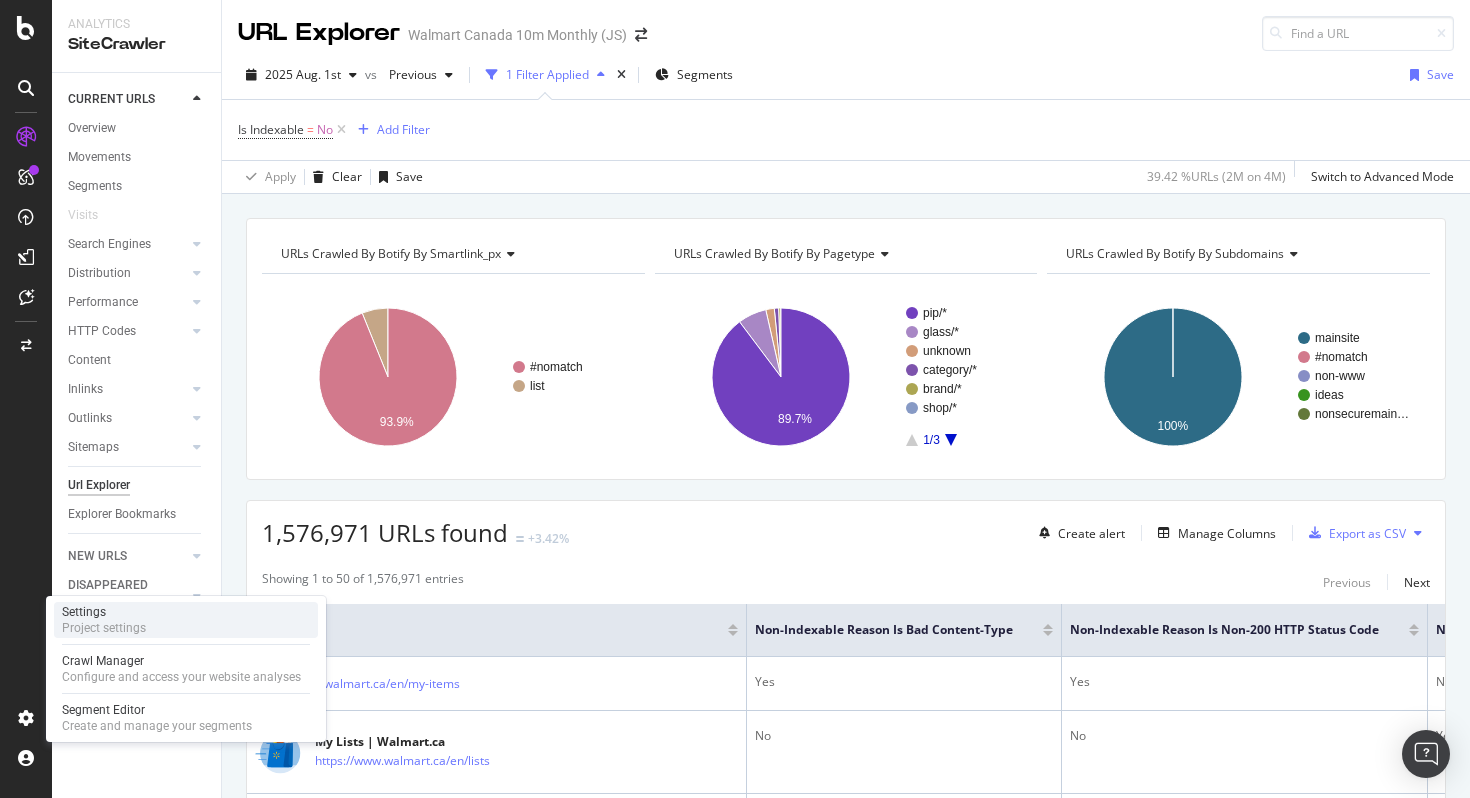 click on "Settings" at bounding box center (104, 612) 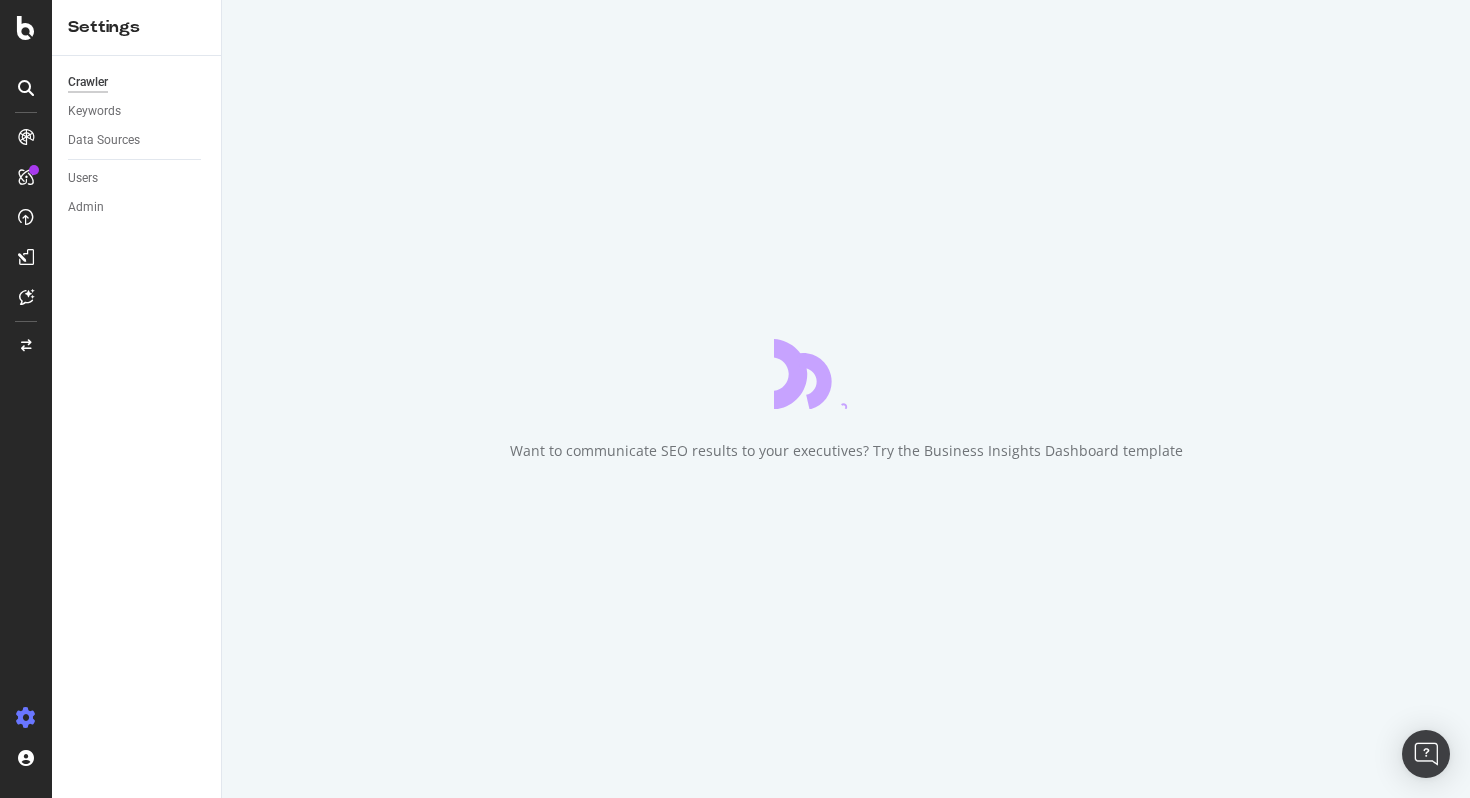 scroll, scrollTop: 0, scrollLeft: 0, axis: both 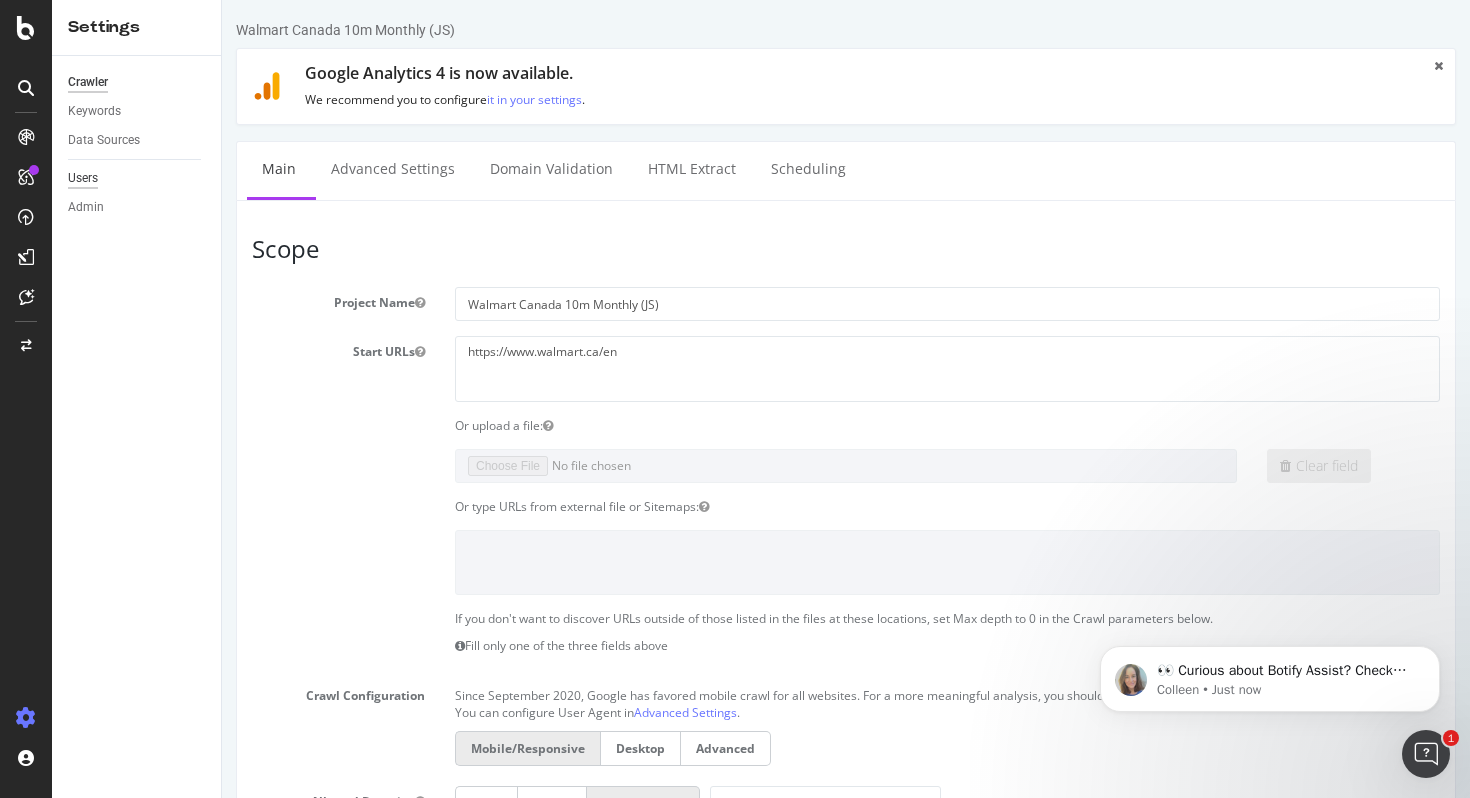 click on "Users" at bounding box center (83, 178) 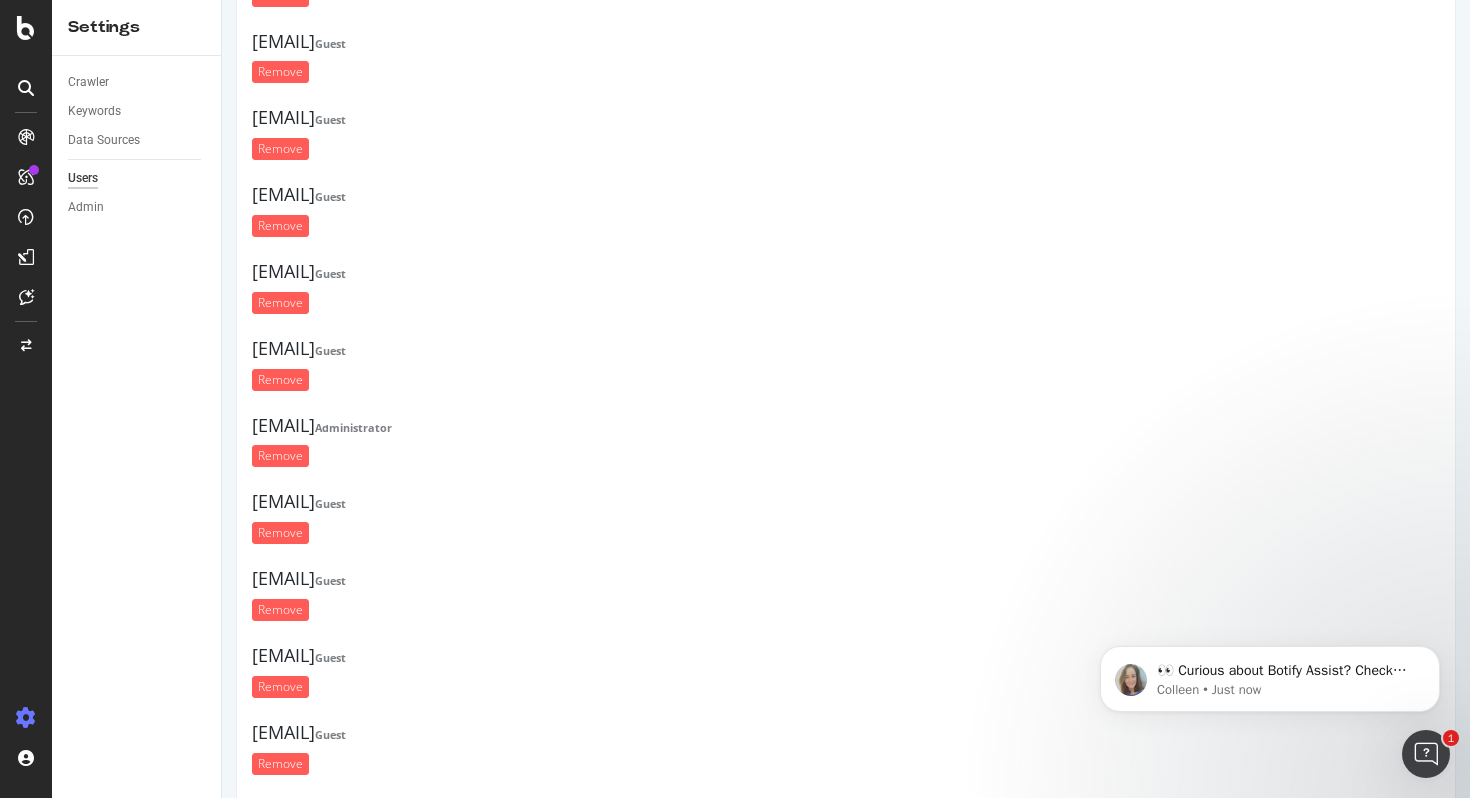 scroll, scrollTop: 176, scrollLeft: 0, axis: vertical 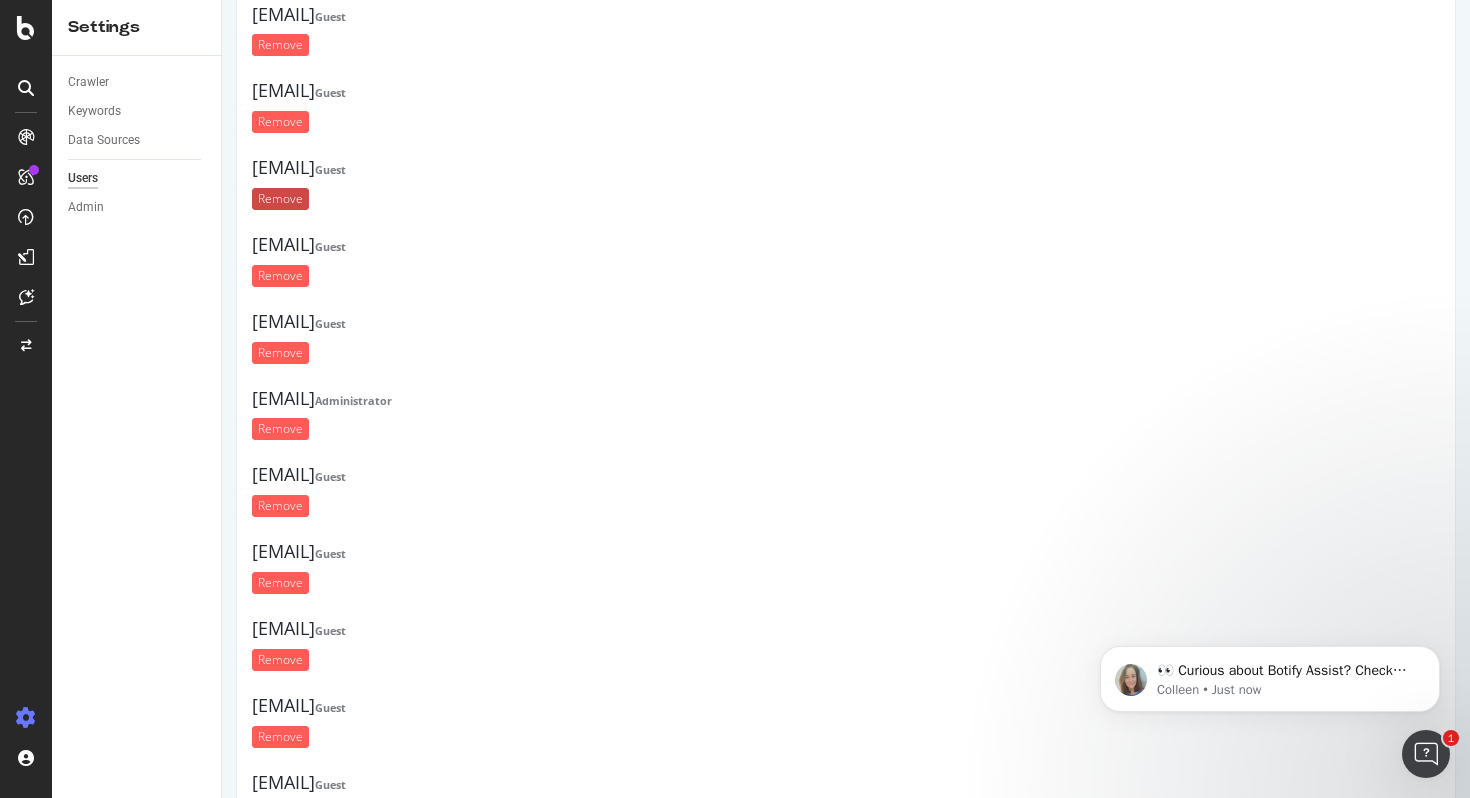 click on "Remove" at bounding box center (280, 199) 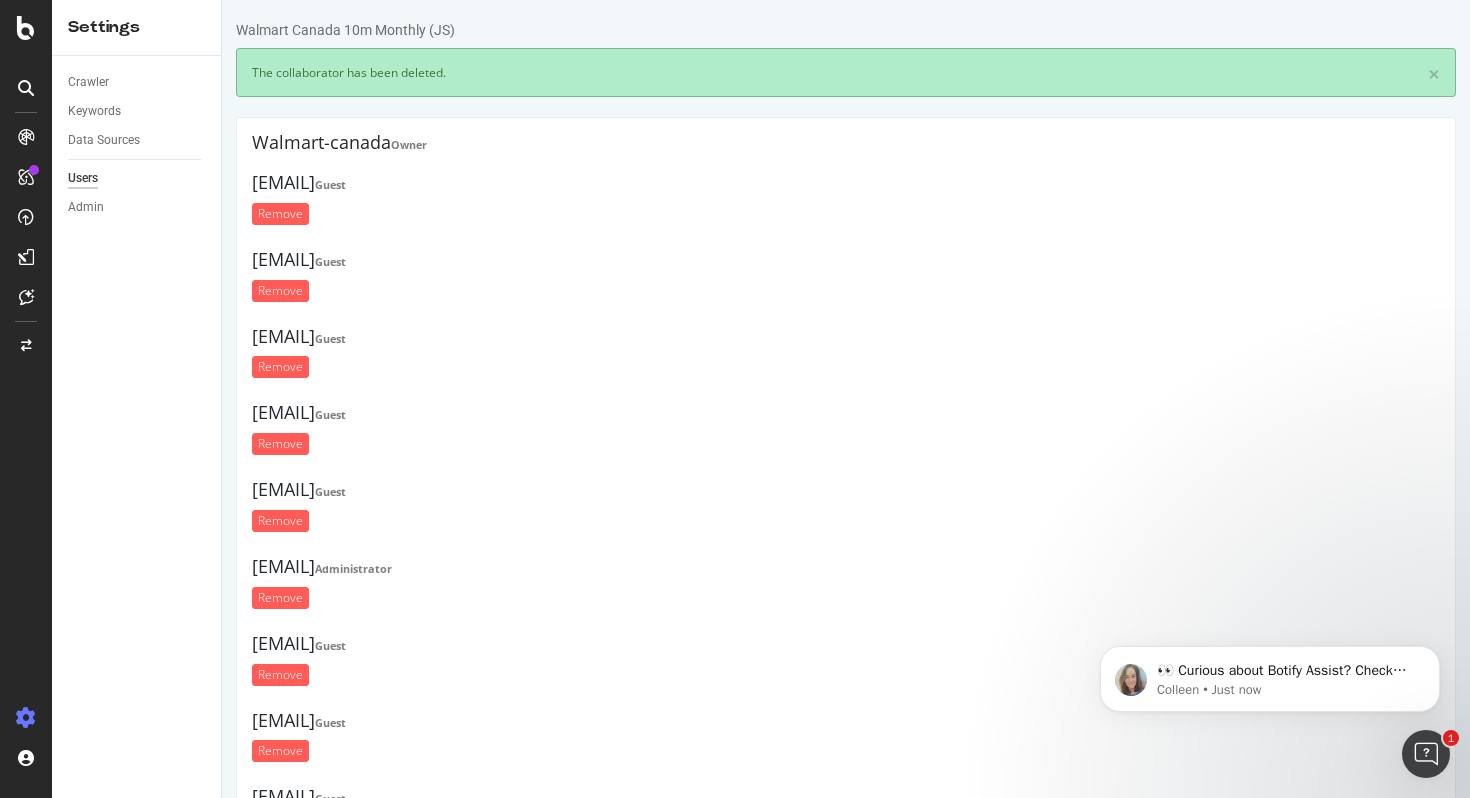 scroll, scrollTop: 0, scrollLeft: 0, axis: both 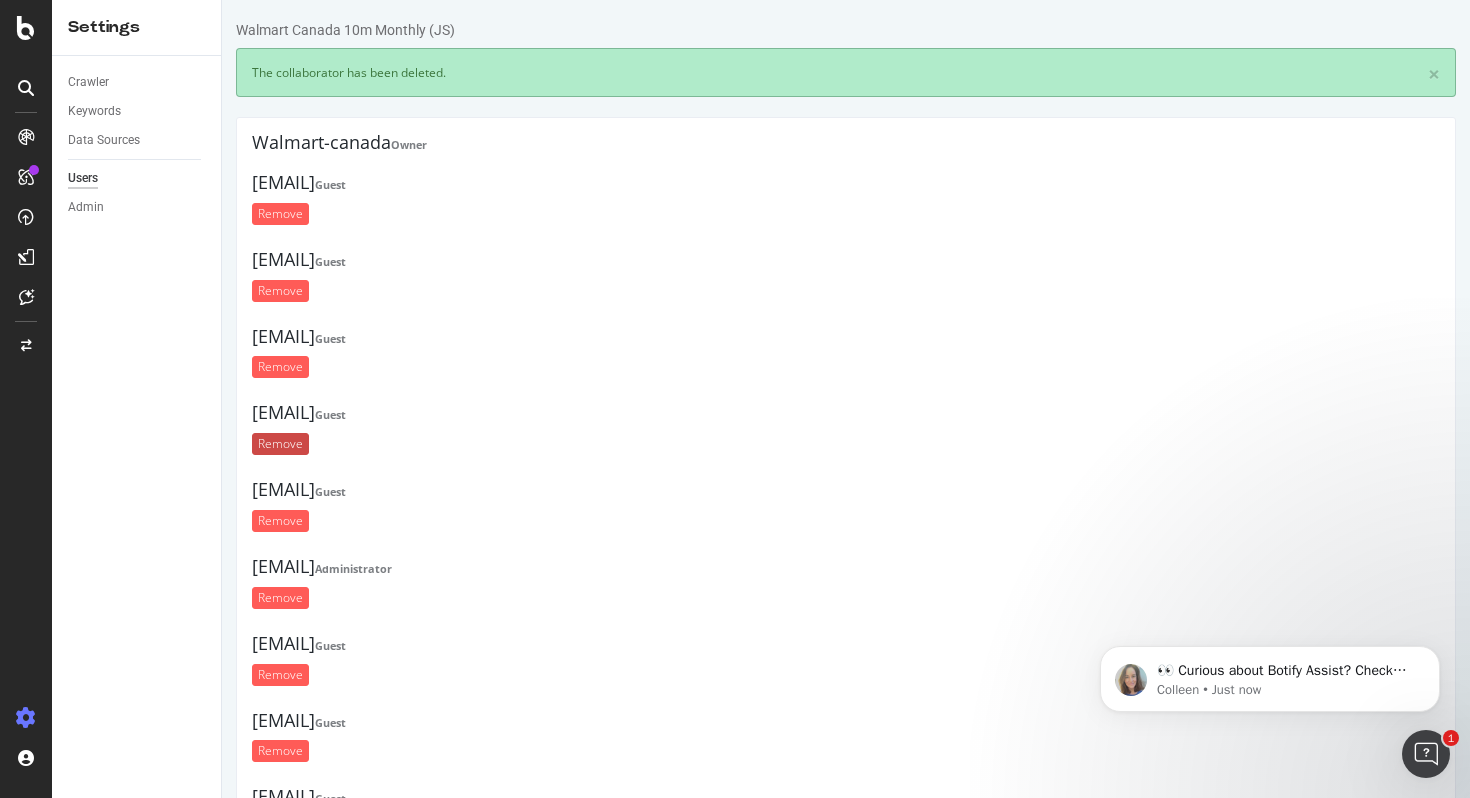 click on "Remove" at bounding box center (280, 444) 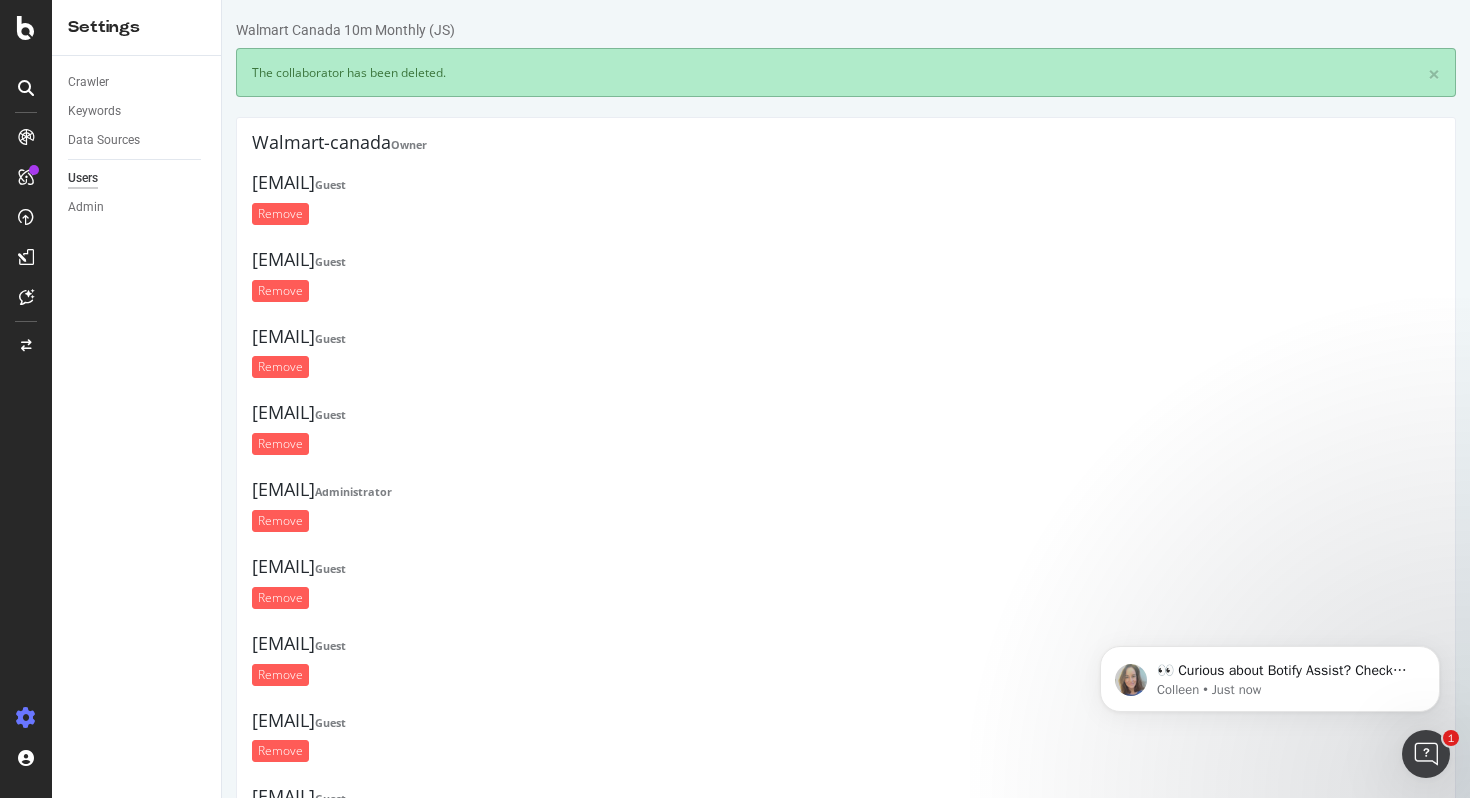 scroll, scrollTop: 0, scrollLeft: 0, axis: both 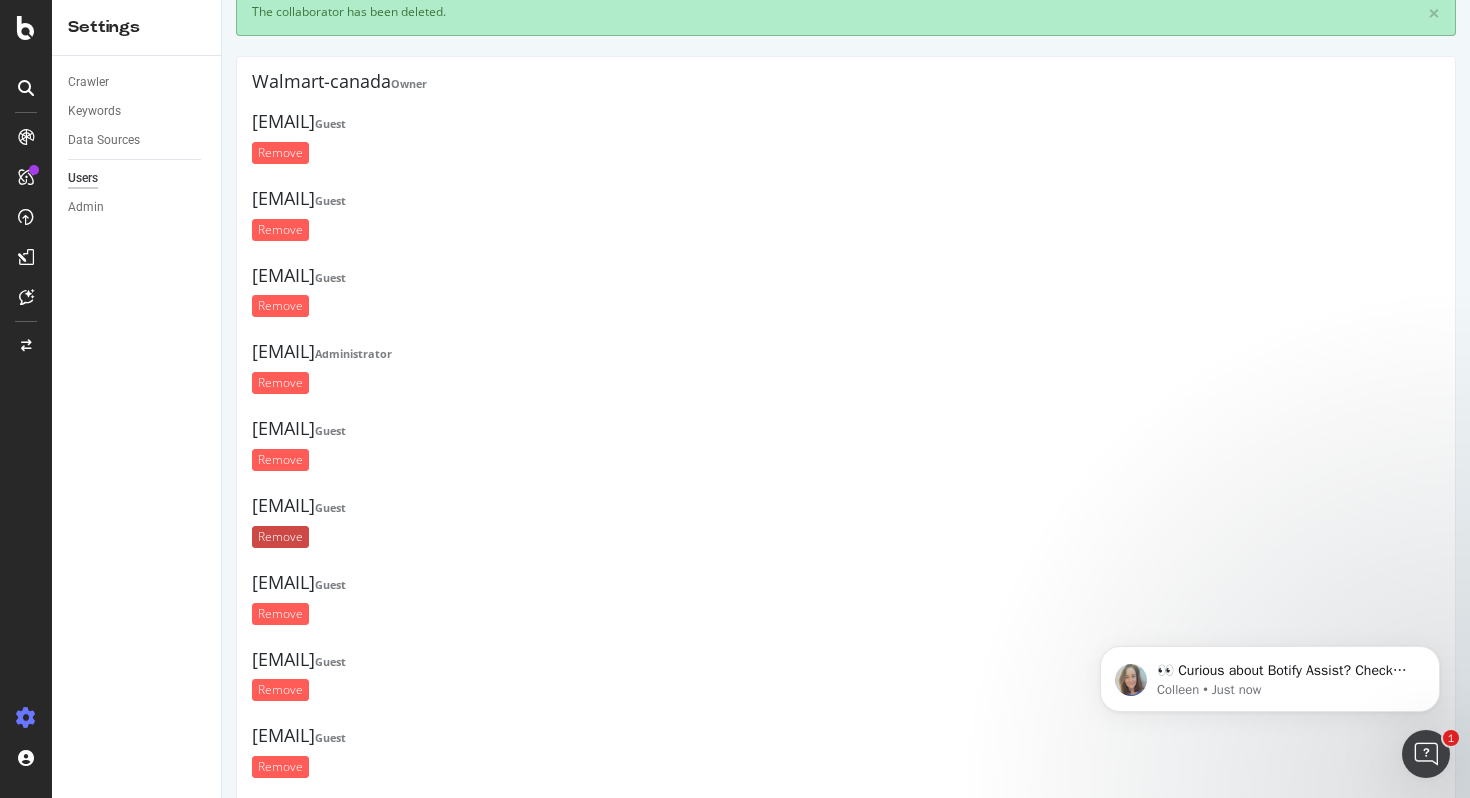 click on "Remove" at bounding box center (280, 537) 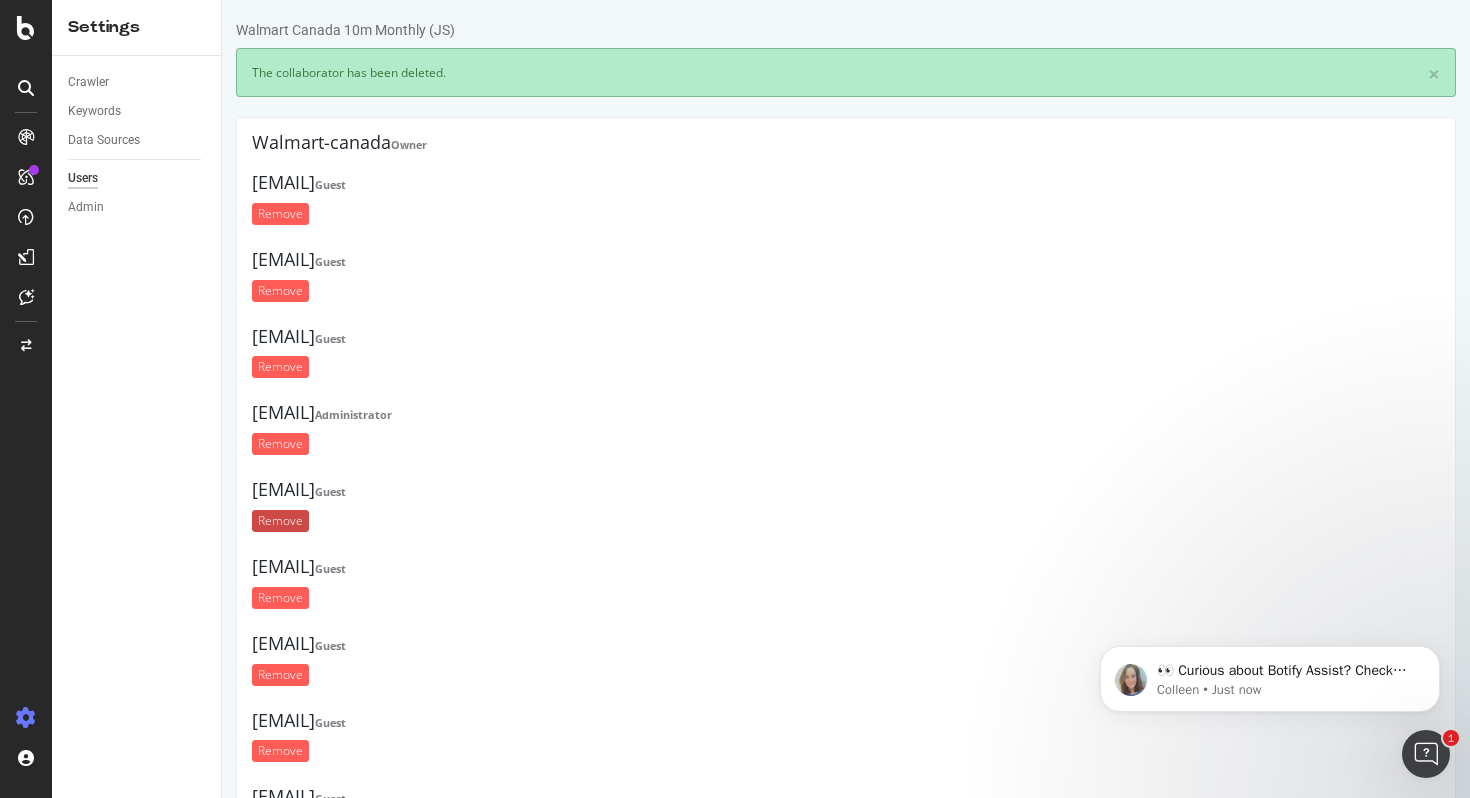 scroll, scrollTop: 0, scrollLeft: 0, axis: both 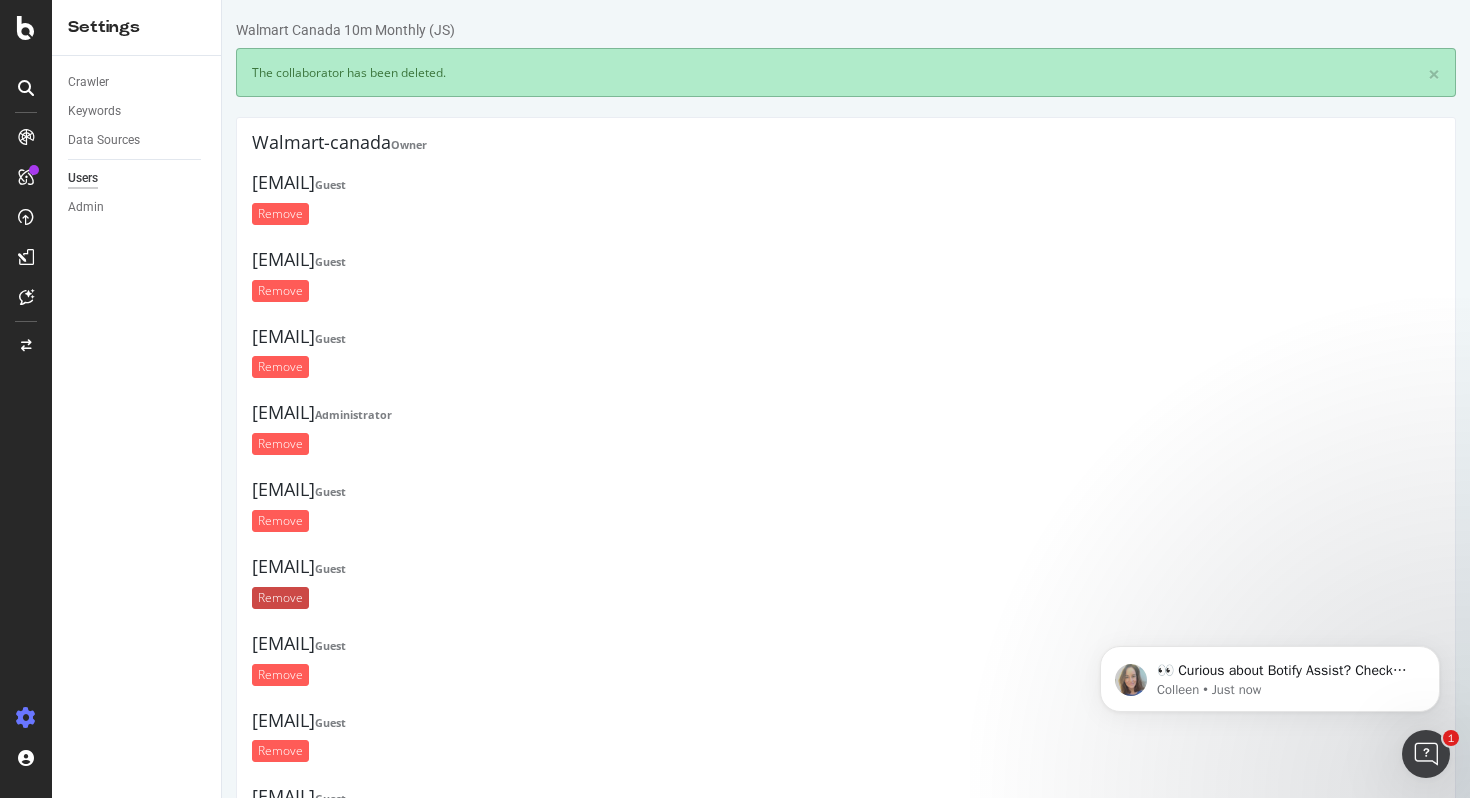 click on "Remove" at bounding box center (280, 598) 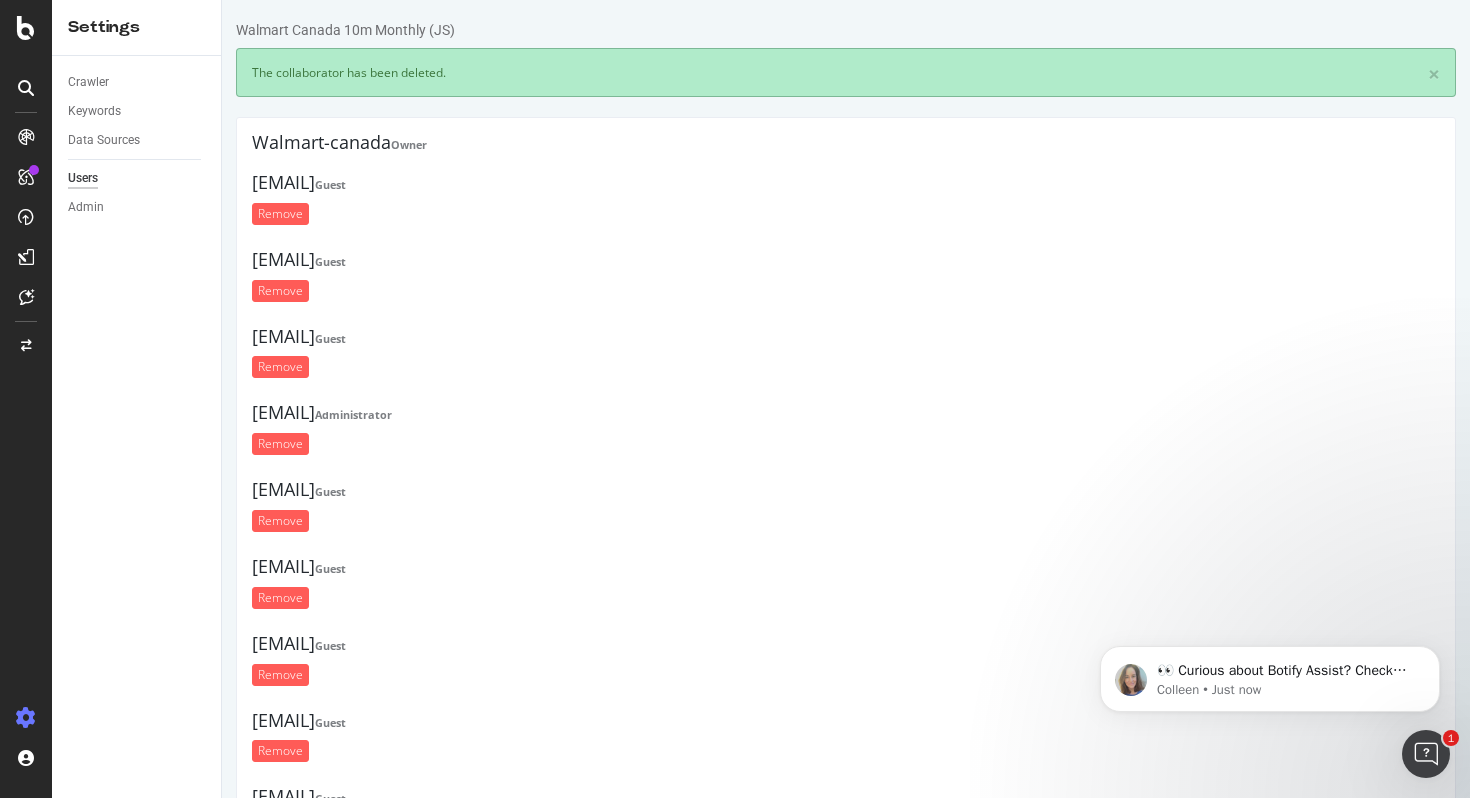 scroll, scrollTop: 0, scrollLeft: 0, axis: both 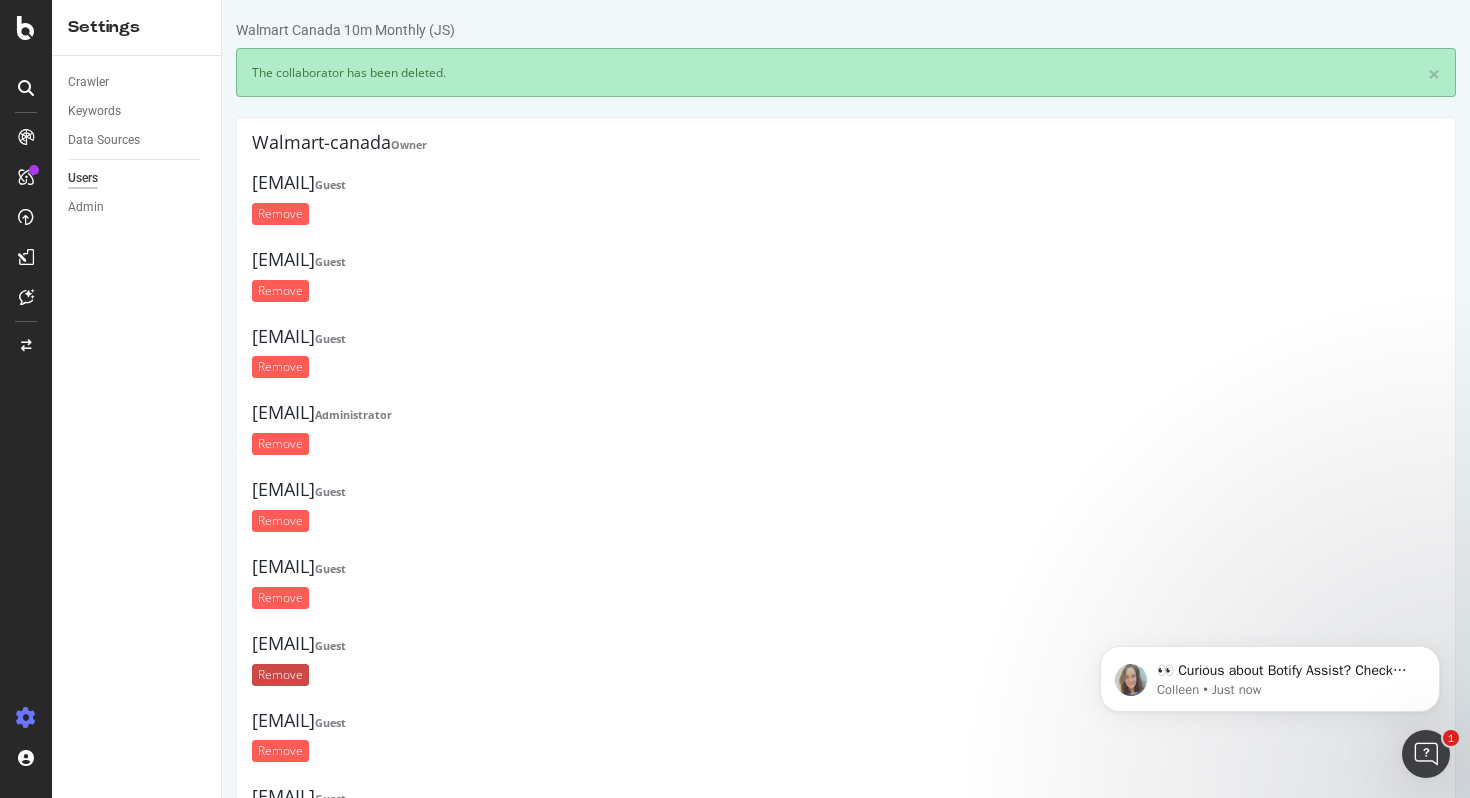 click on "Remove" at bounding box center [280, 675] 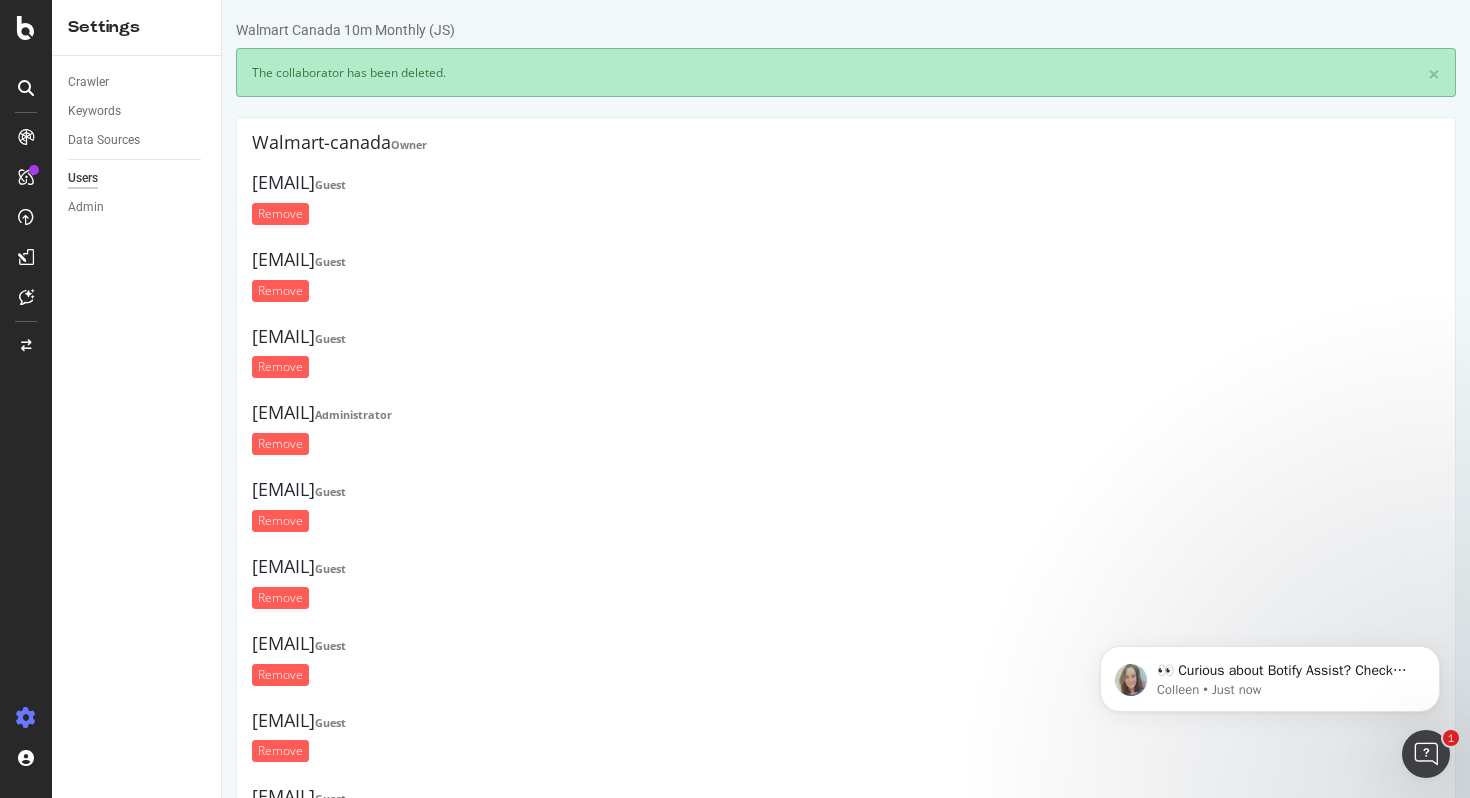 scroll, scrollTop: 0, scrollLeft: 0, axis: both 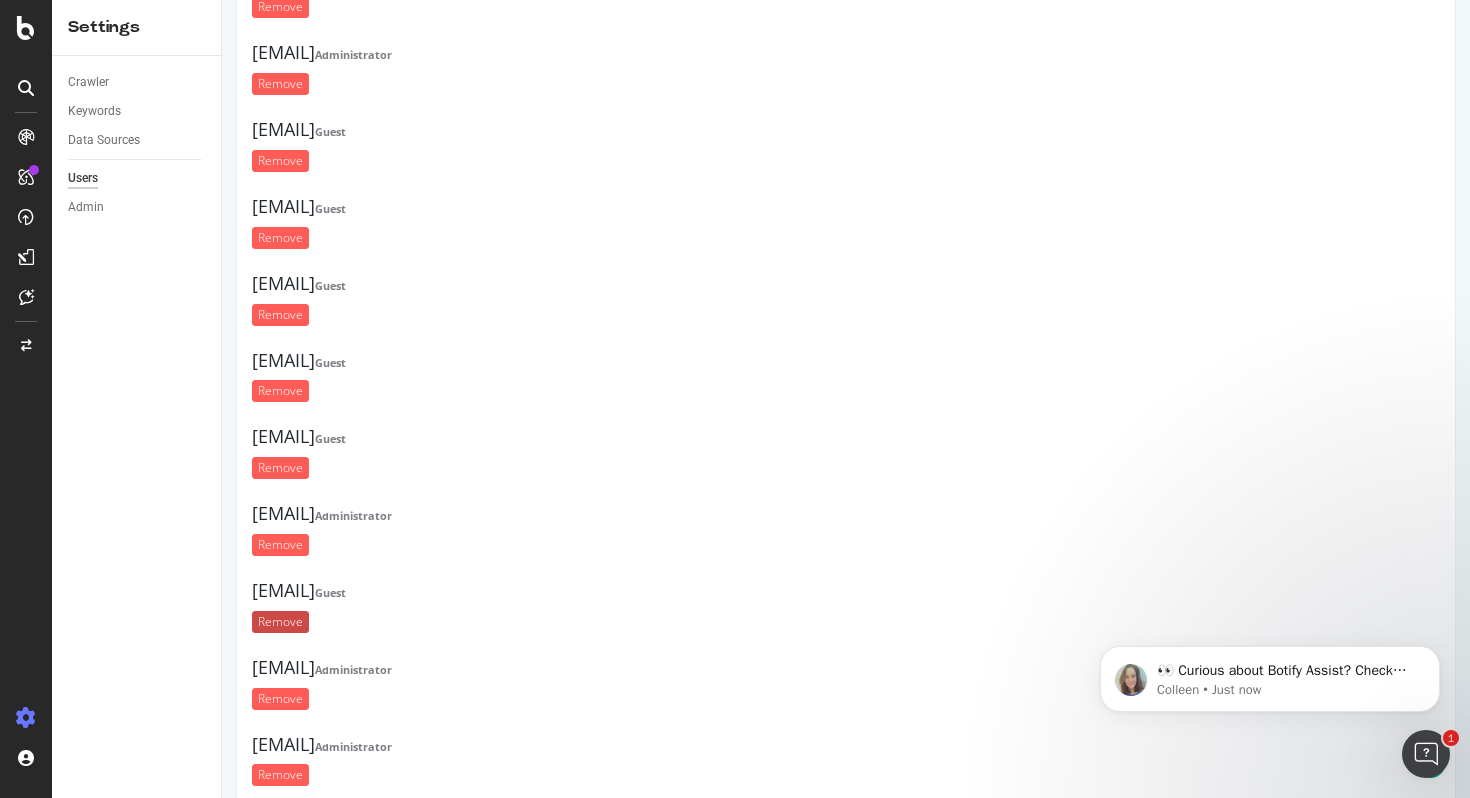 click on "Remove" at bounding box center (280, 622) 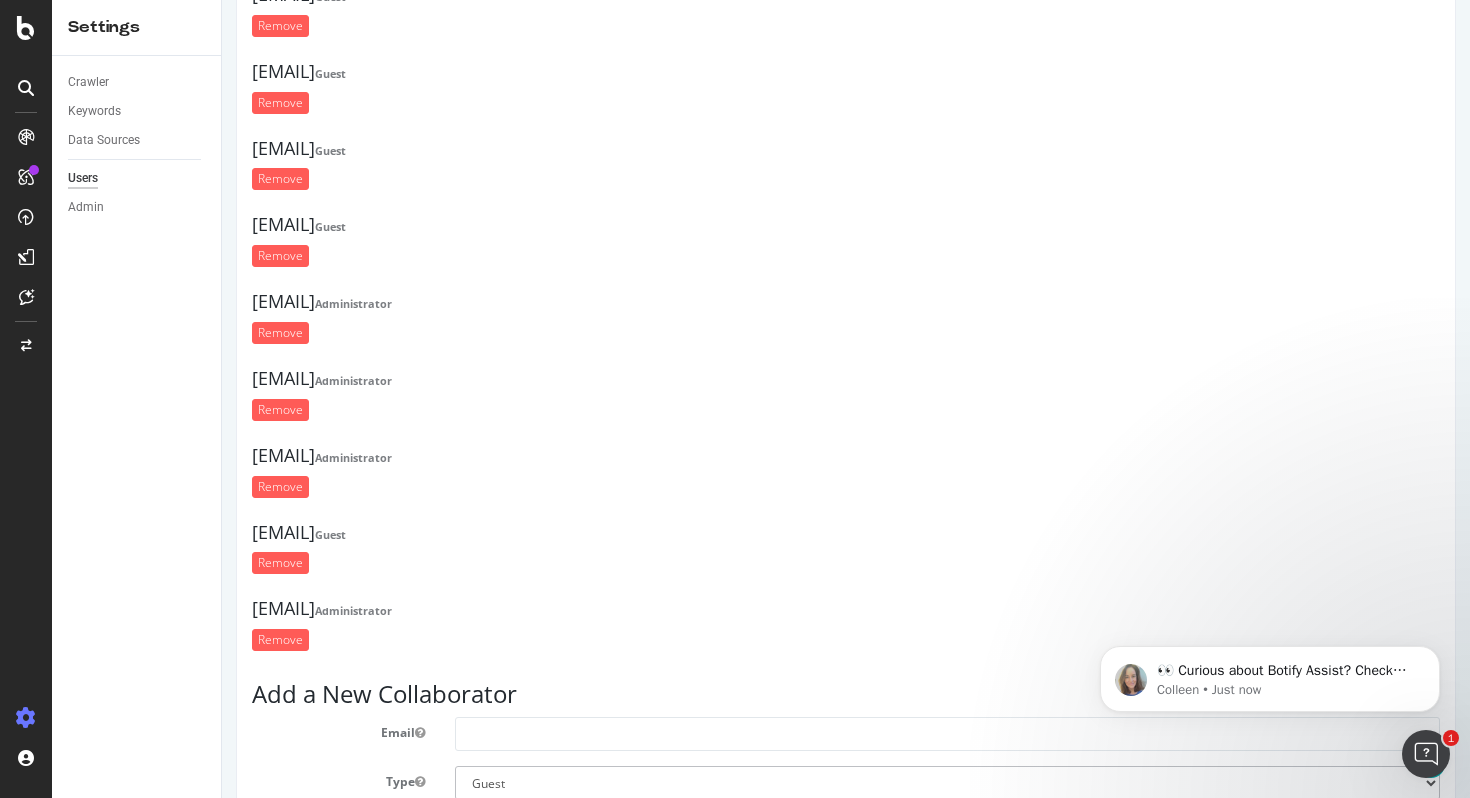 scroll, scrollTop: 538, scrollLeft: 0, axis: vertical 